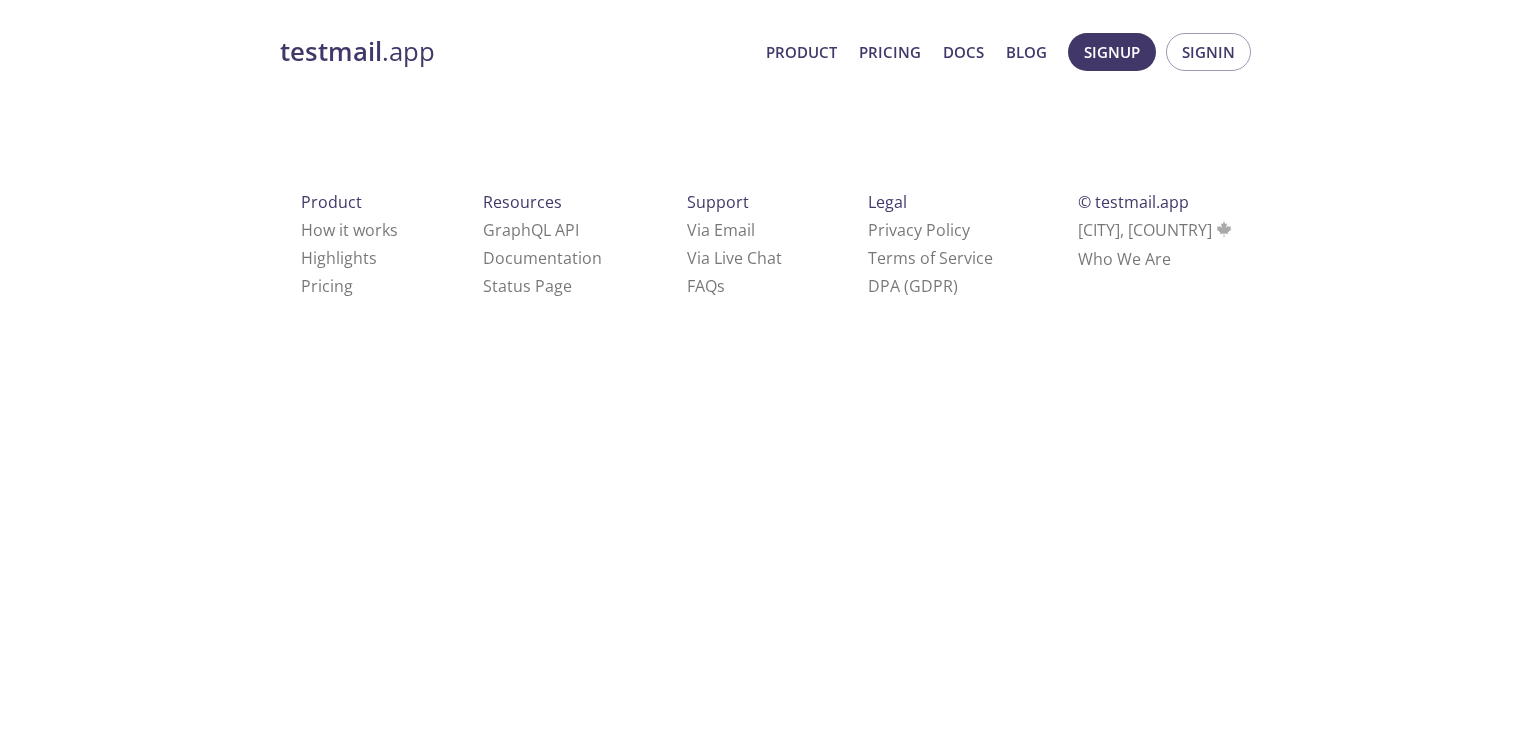 scroll, scrollTop: 0, scrollLeft: 0, axis: both 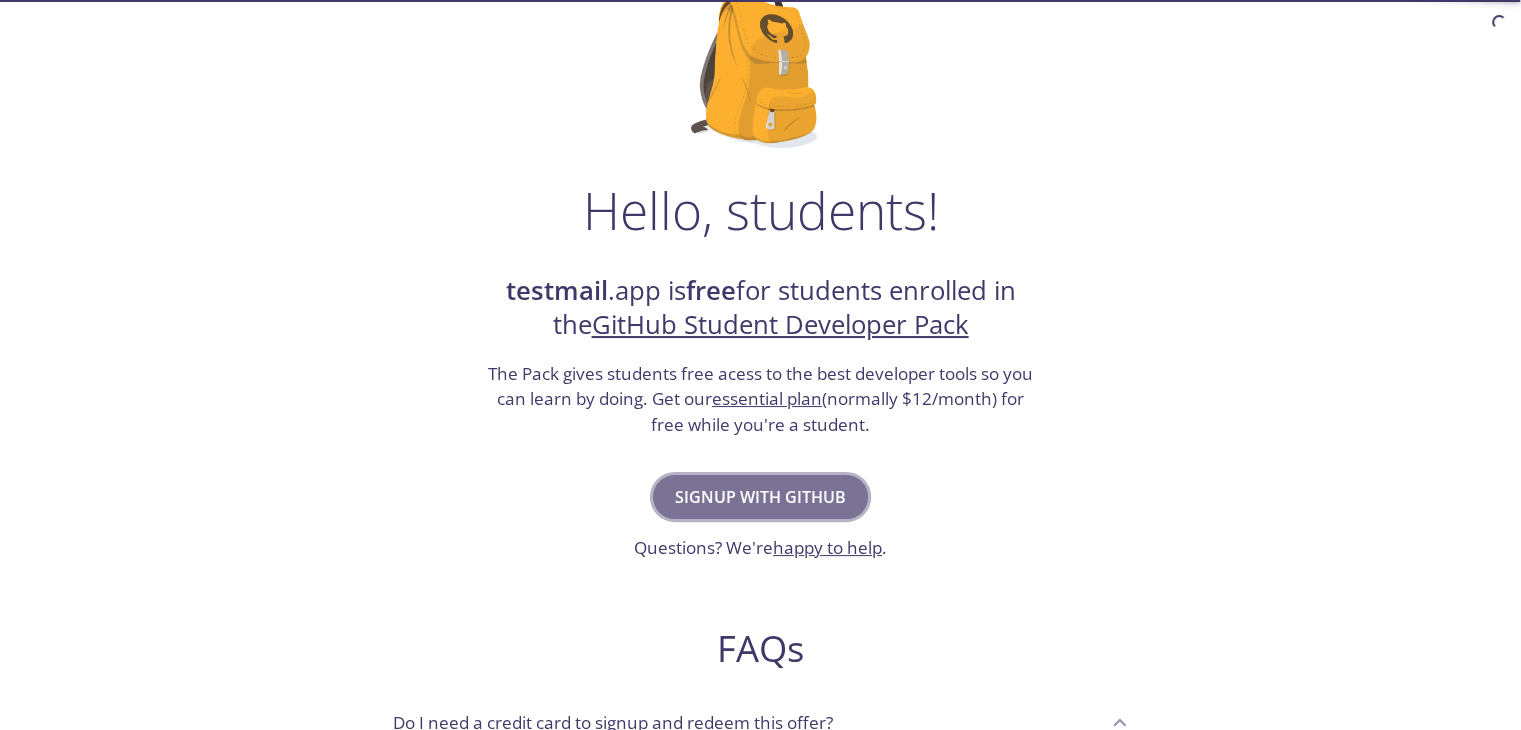 click on "Signup with GitHub" at bounding box center [760, 497] 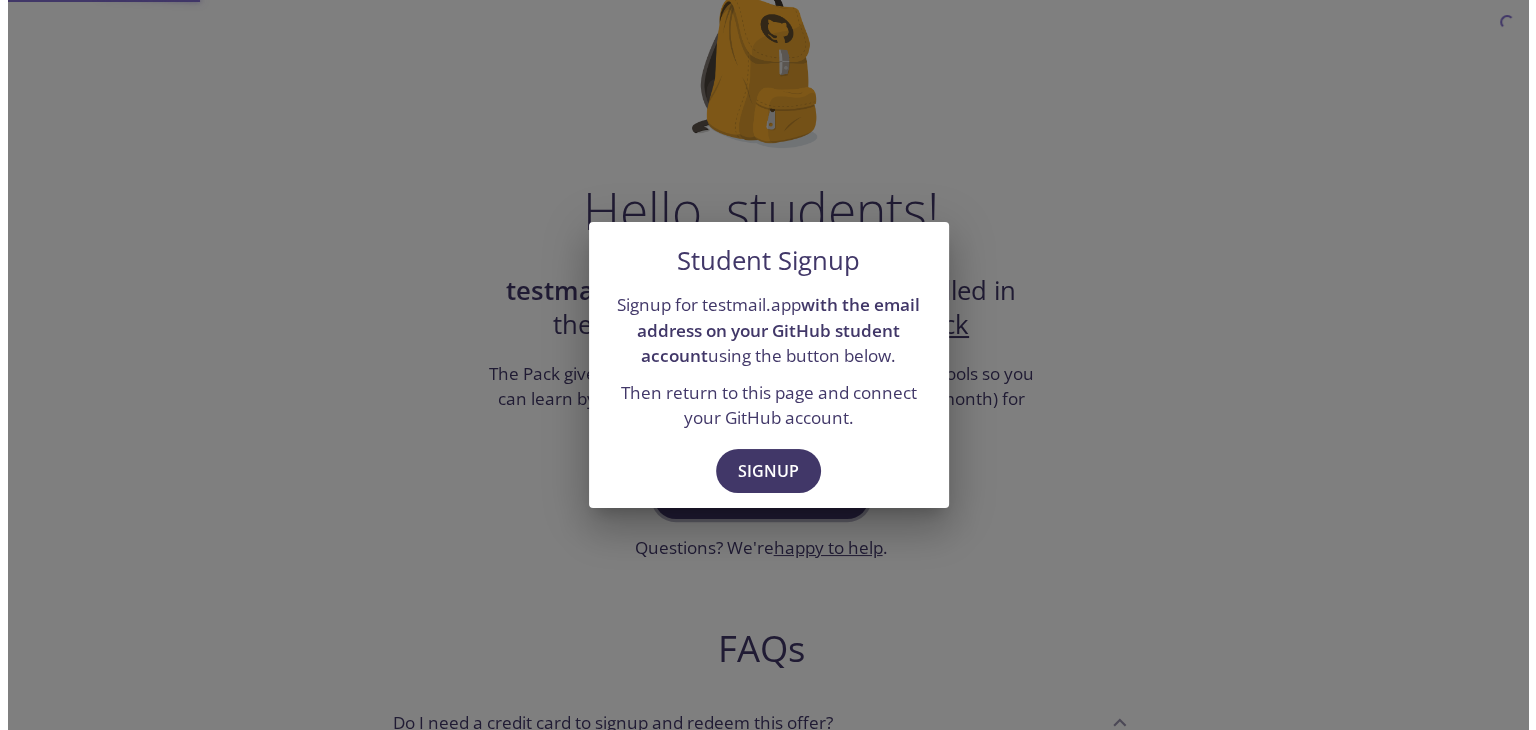 scroll, scrollTop: 0, scrollLeft: 0, axis: both 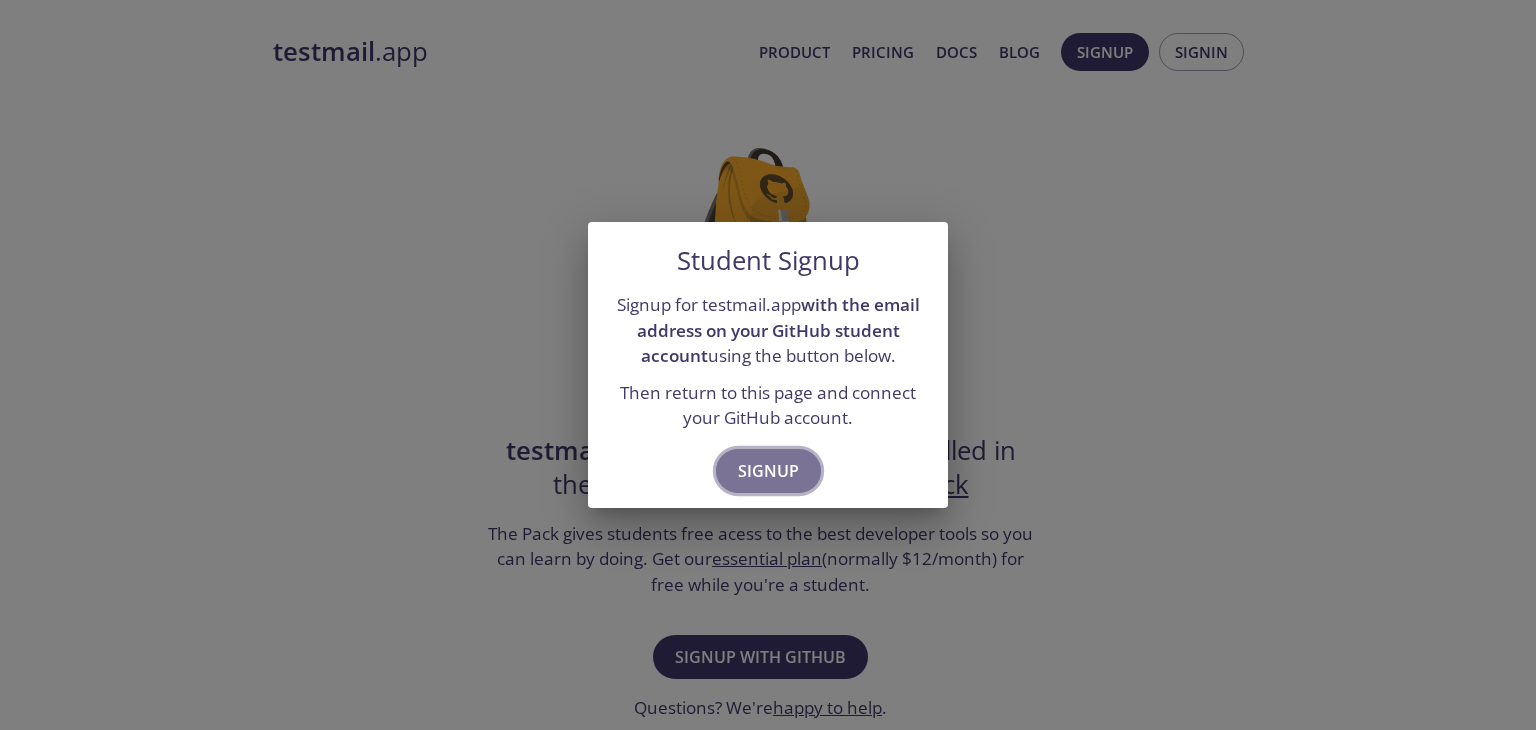 click on "Signup" at bounding box center [768, 471] 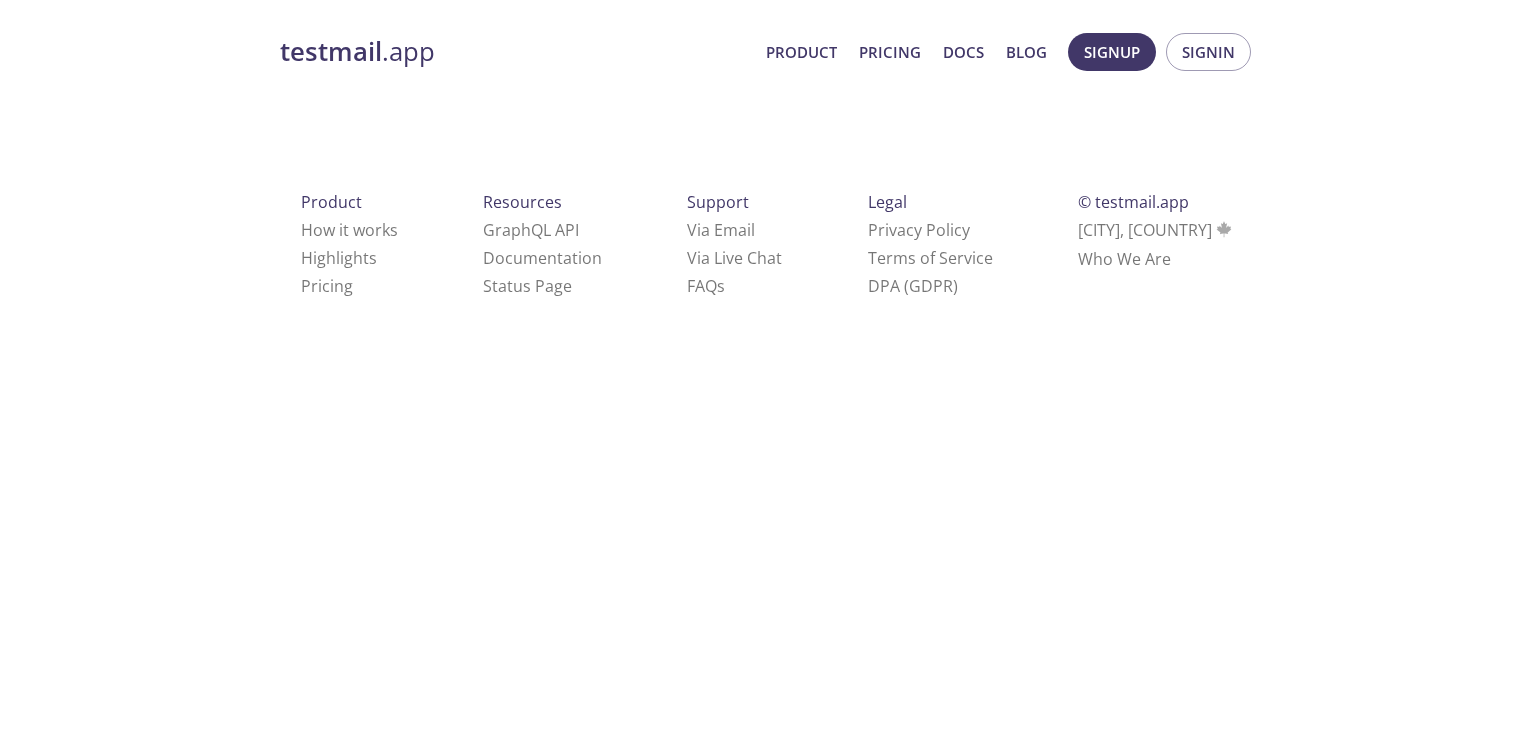 scroll, scrollTop: 0, scrollLeft: 0, axis: both 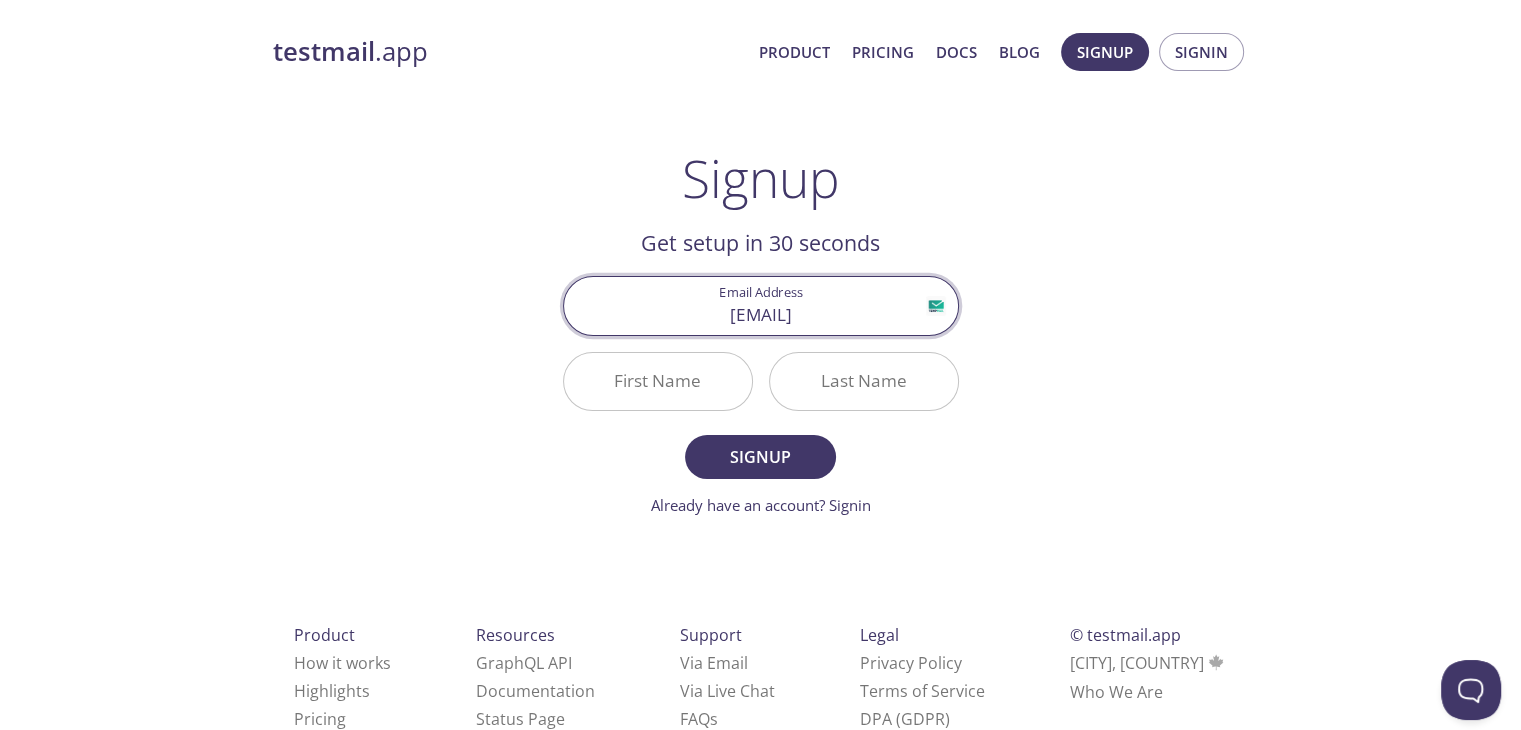 type on "[EMAIL]" 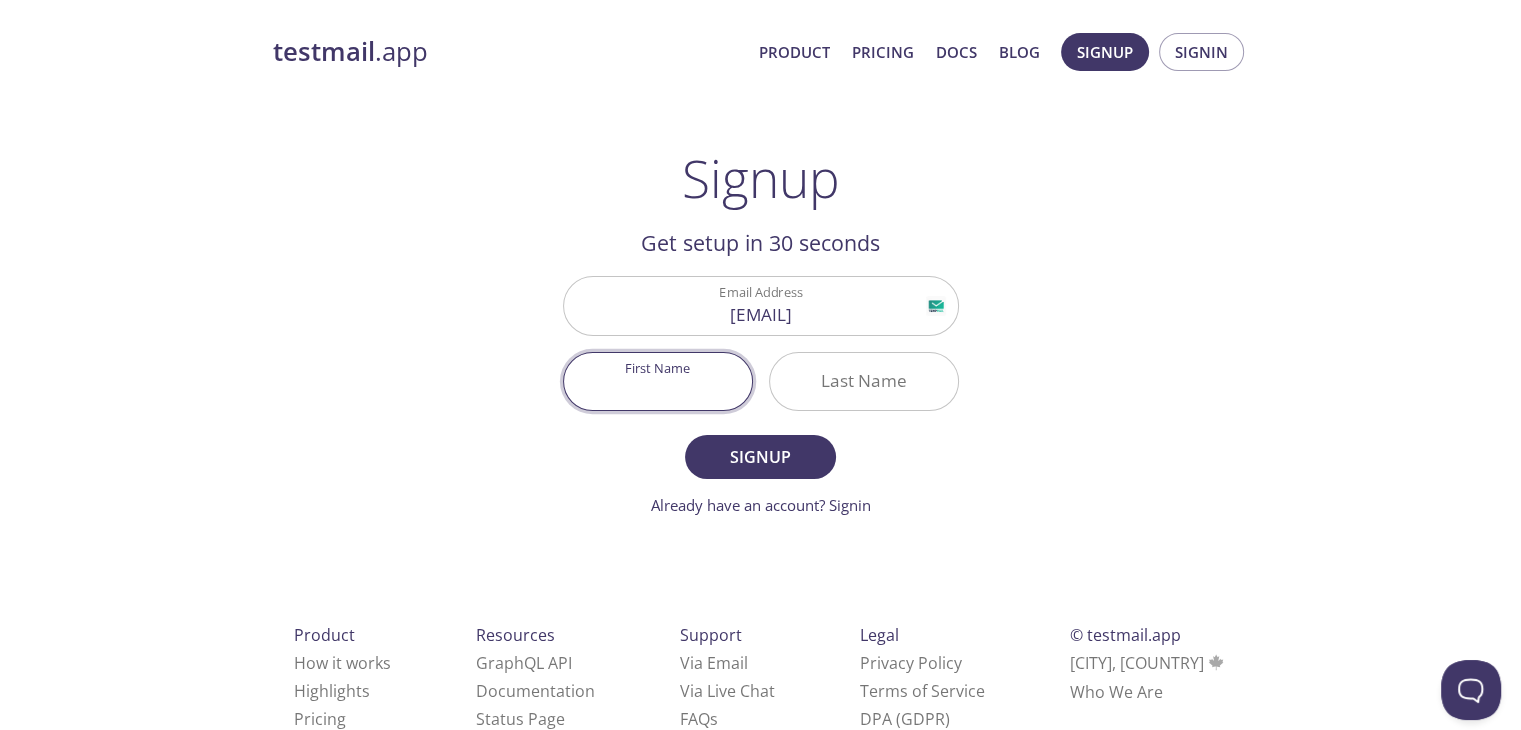 click on "First Name" at bounding box center (658, 381) 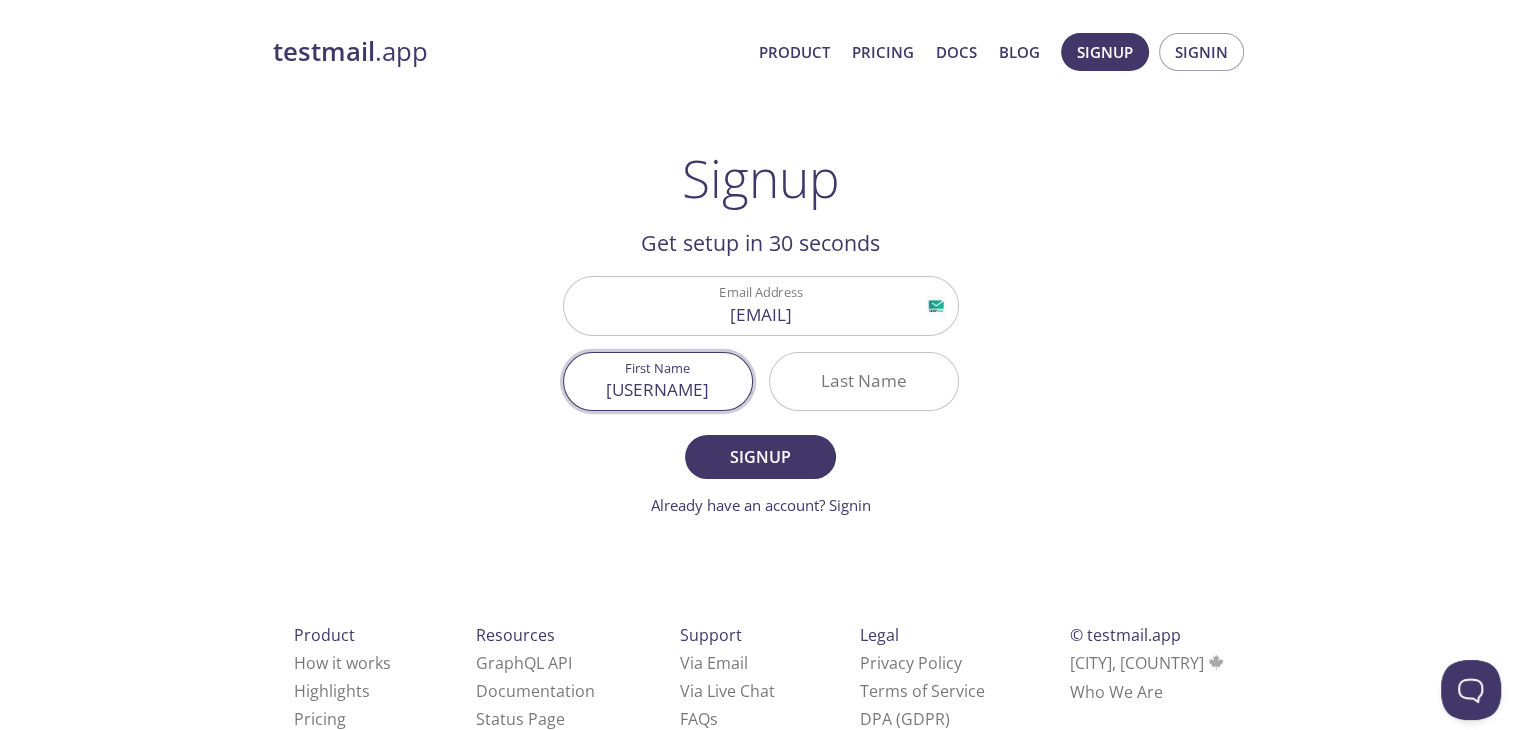 type on "[FIRST]" 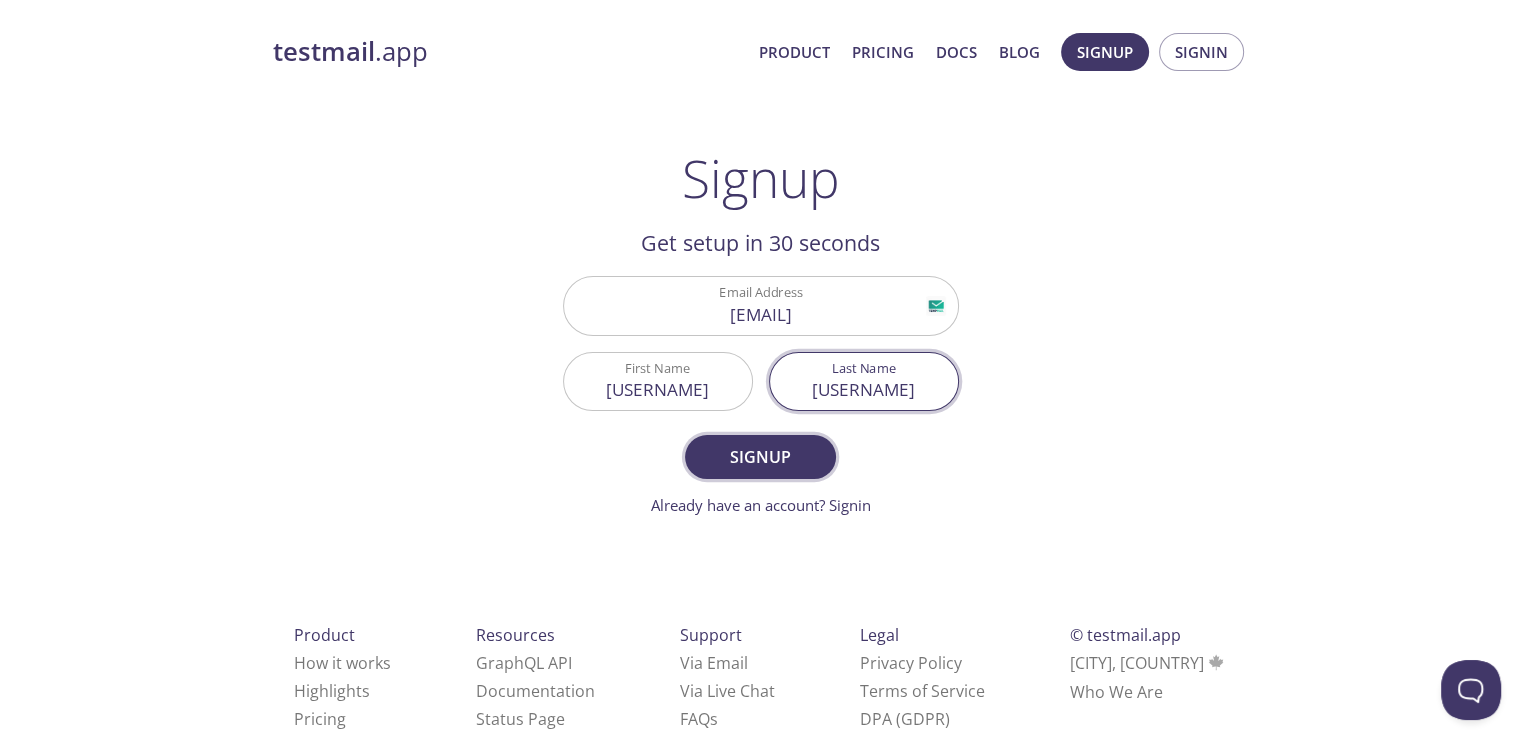 type on "[LAST]" 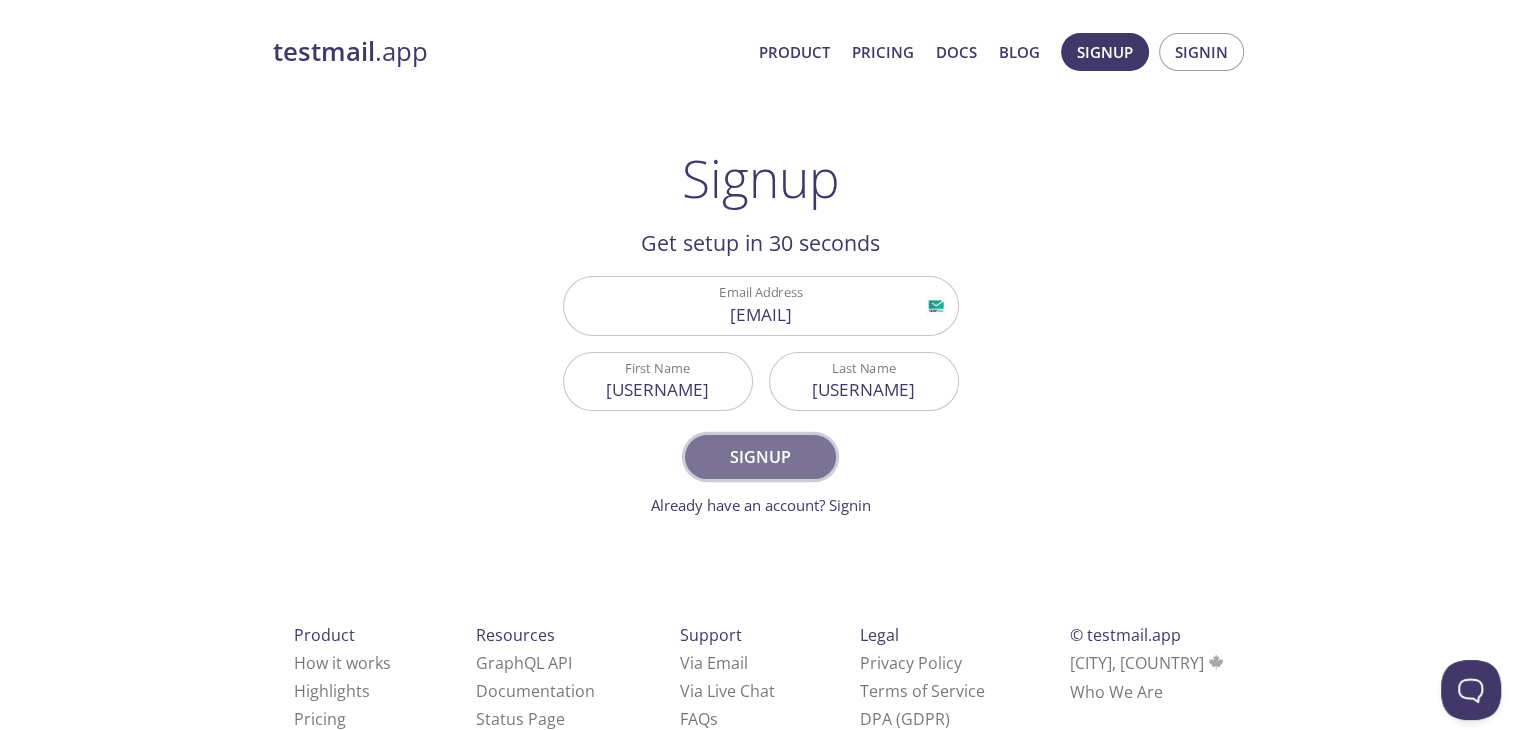 click on "Signup" at bounding box center (760, 457) 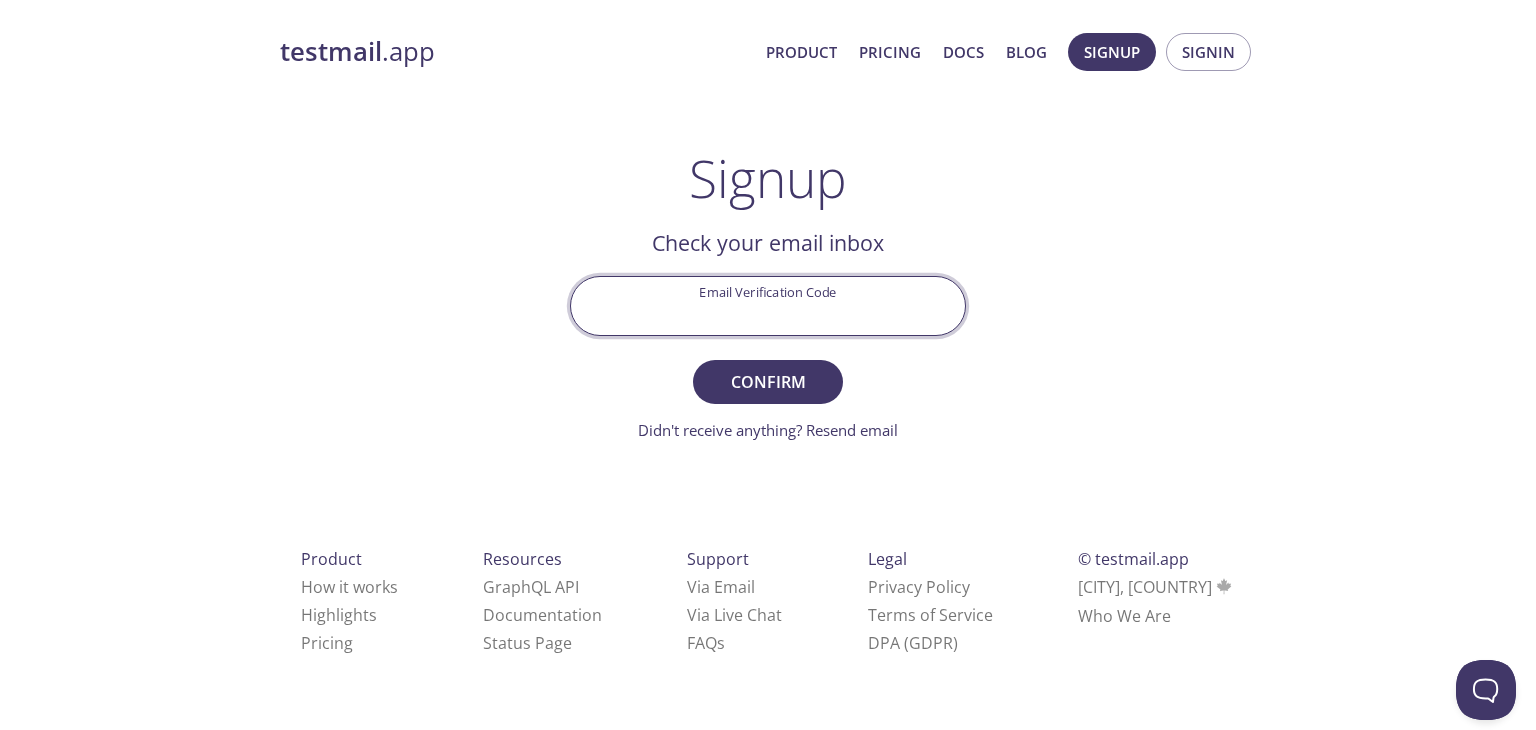 click on "Email Verification Code" at bounding box center [768, 305] 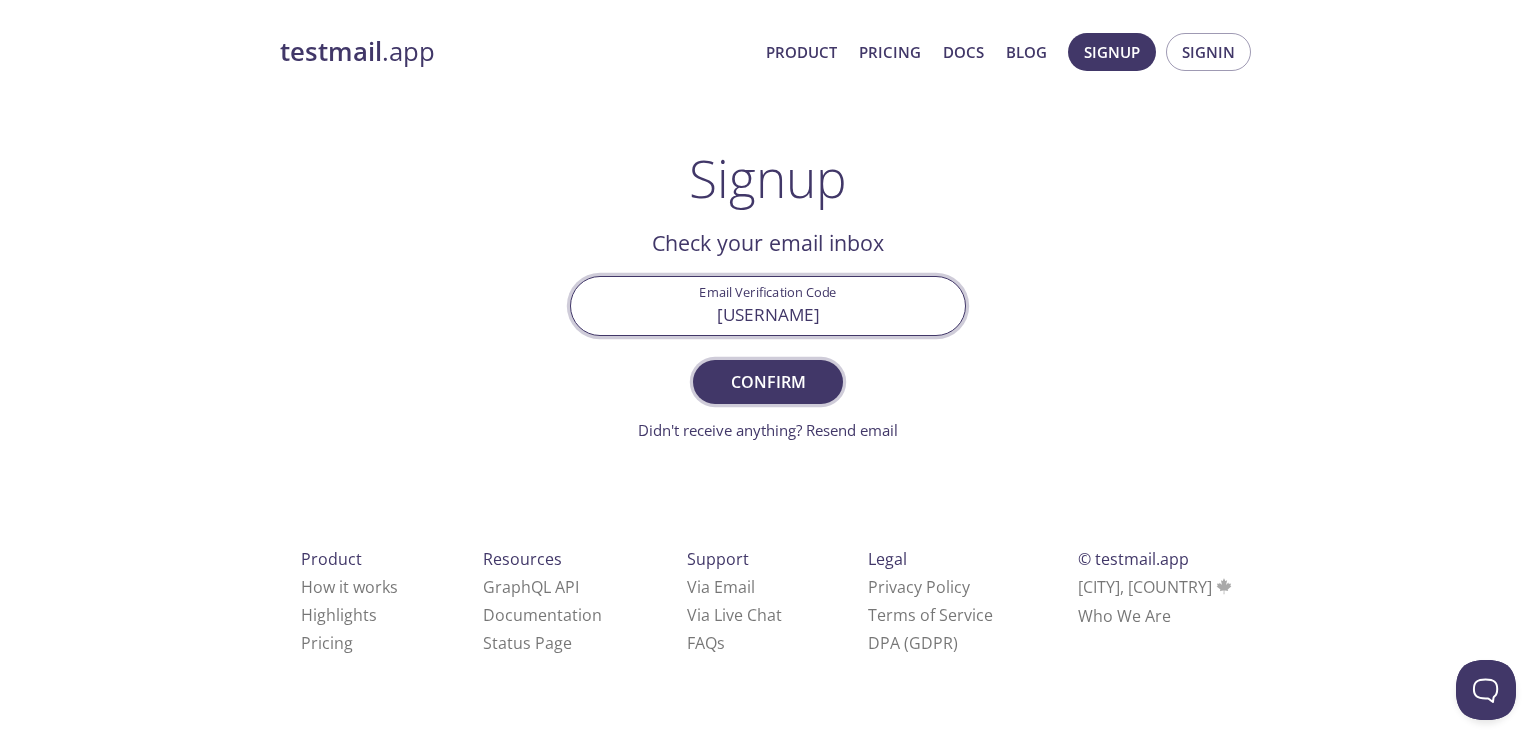 type on "D1Y5ZRK" 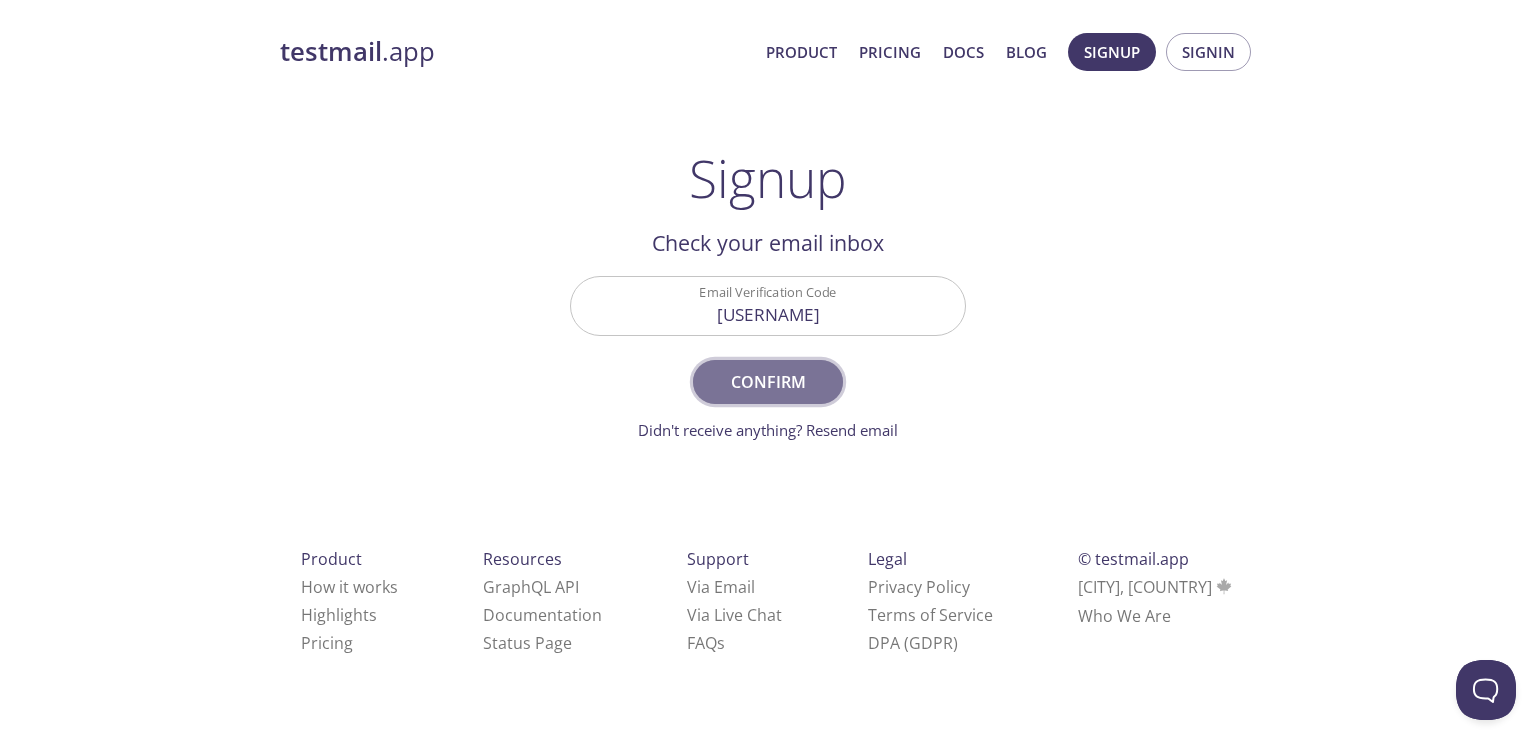 click on "Confirm" at bounding box center (768, 382) 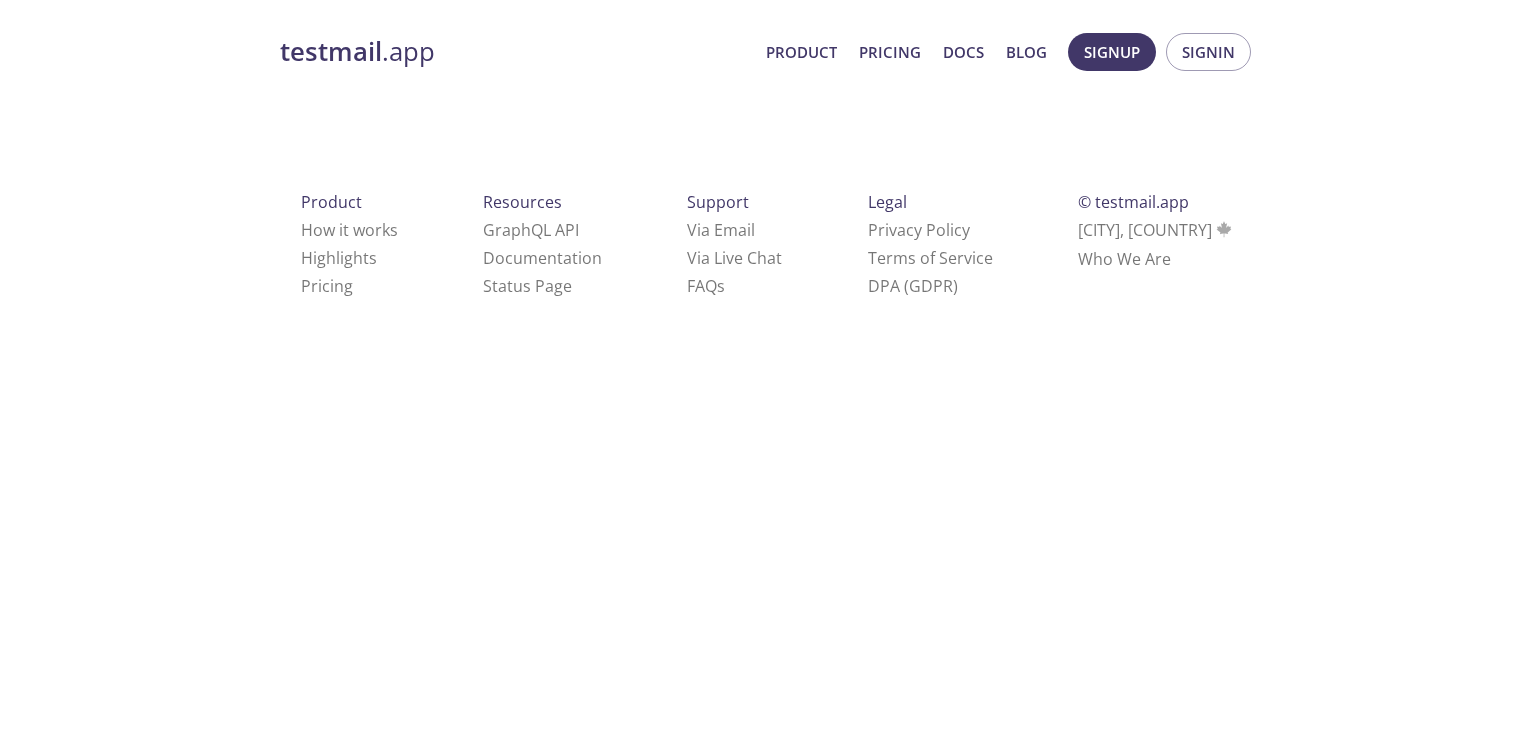 scroll, scrollTop: 0, scrollLeft: 0, axis: both 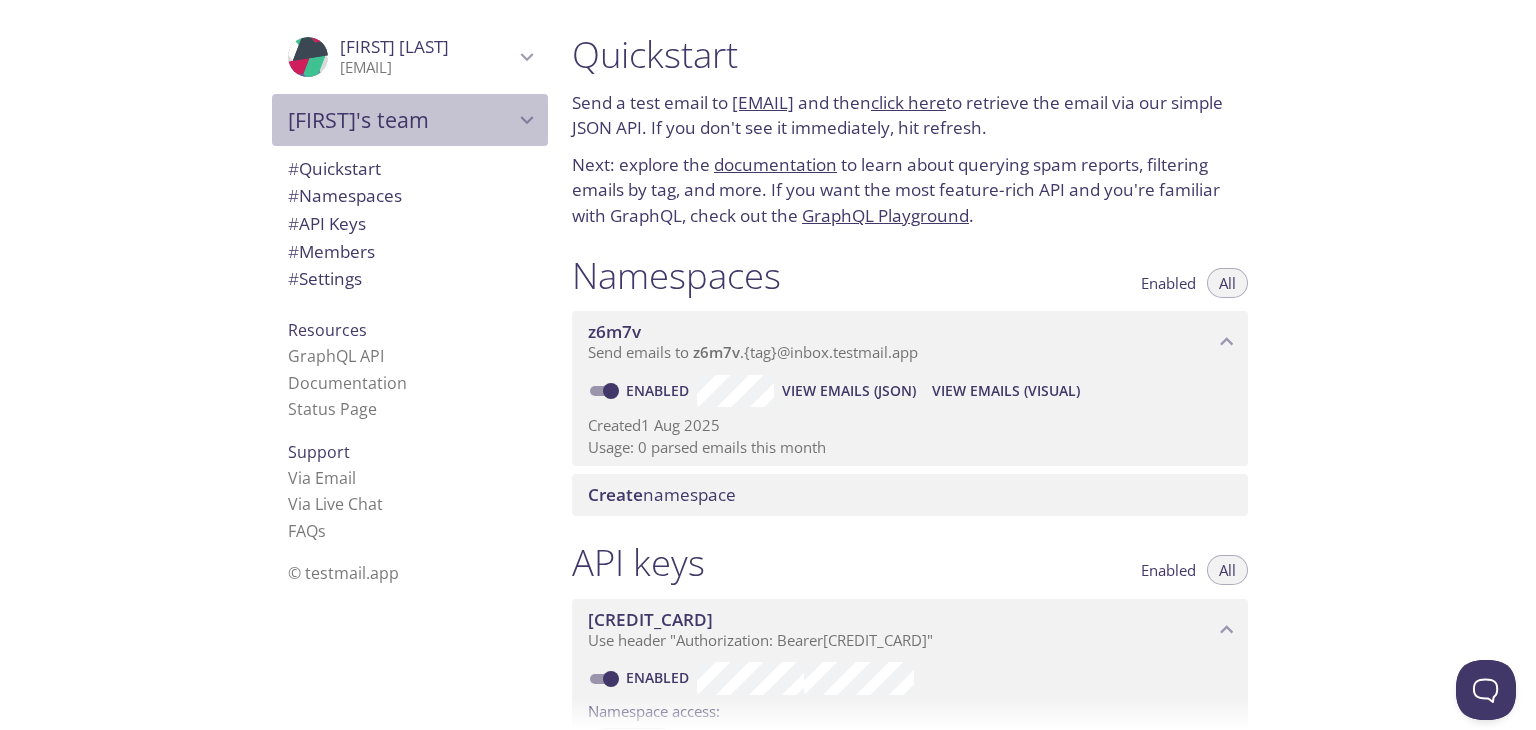click on "[FIRST]'s team" at bounding box center [401, 120] 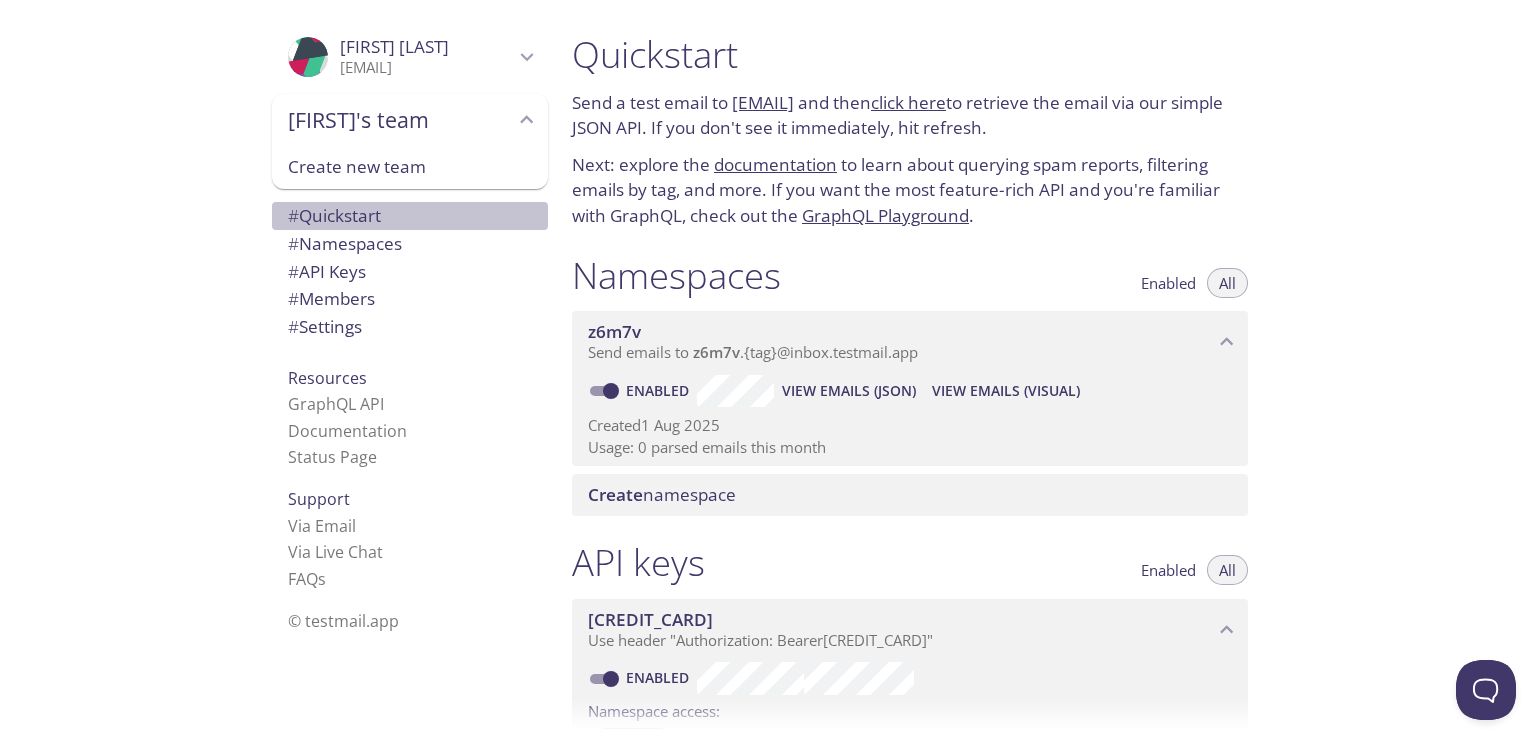 click on "#  Quickstart" at bounding box center (334, 215) 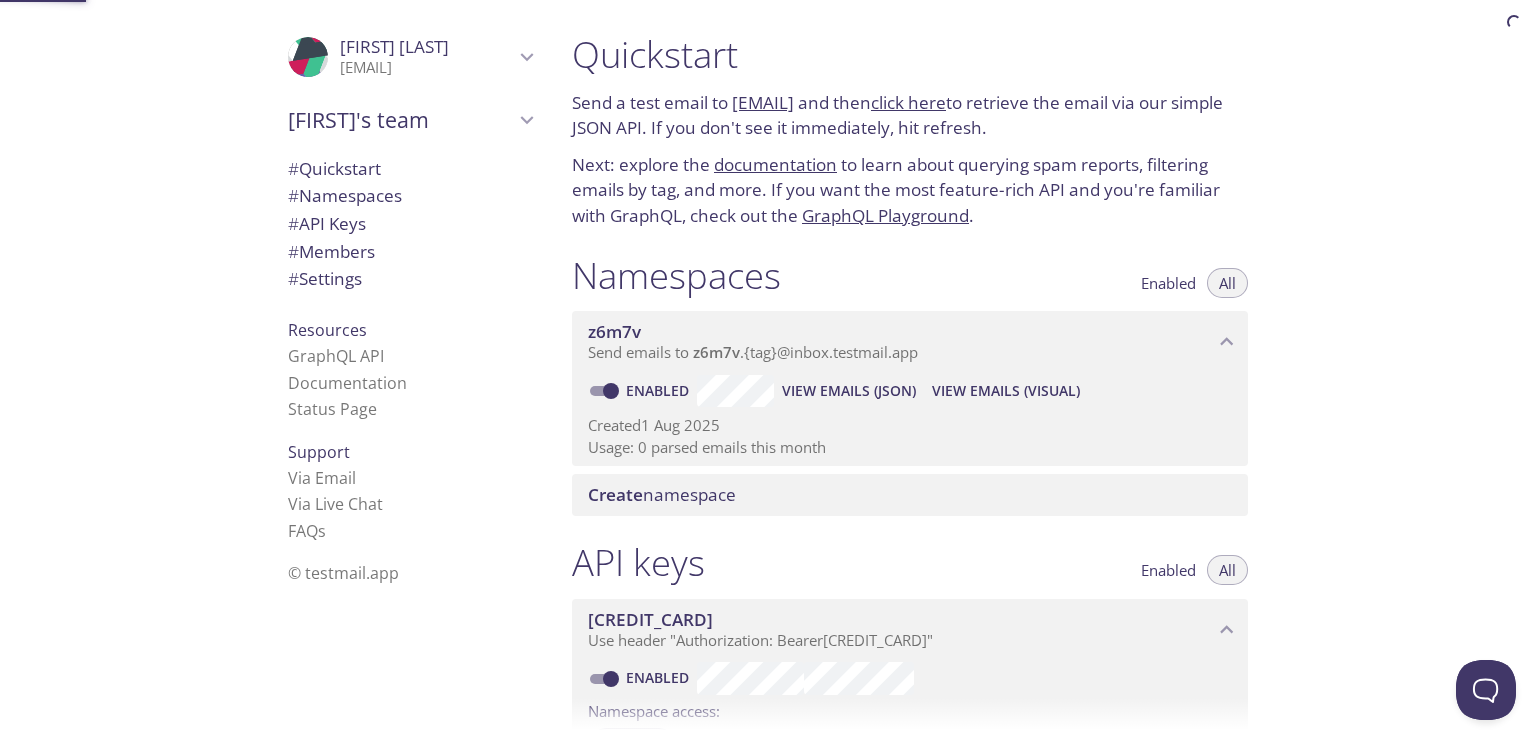 scroll, scrollTop: 32, scrollLeft: 0, axis: vertical 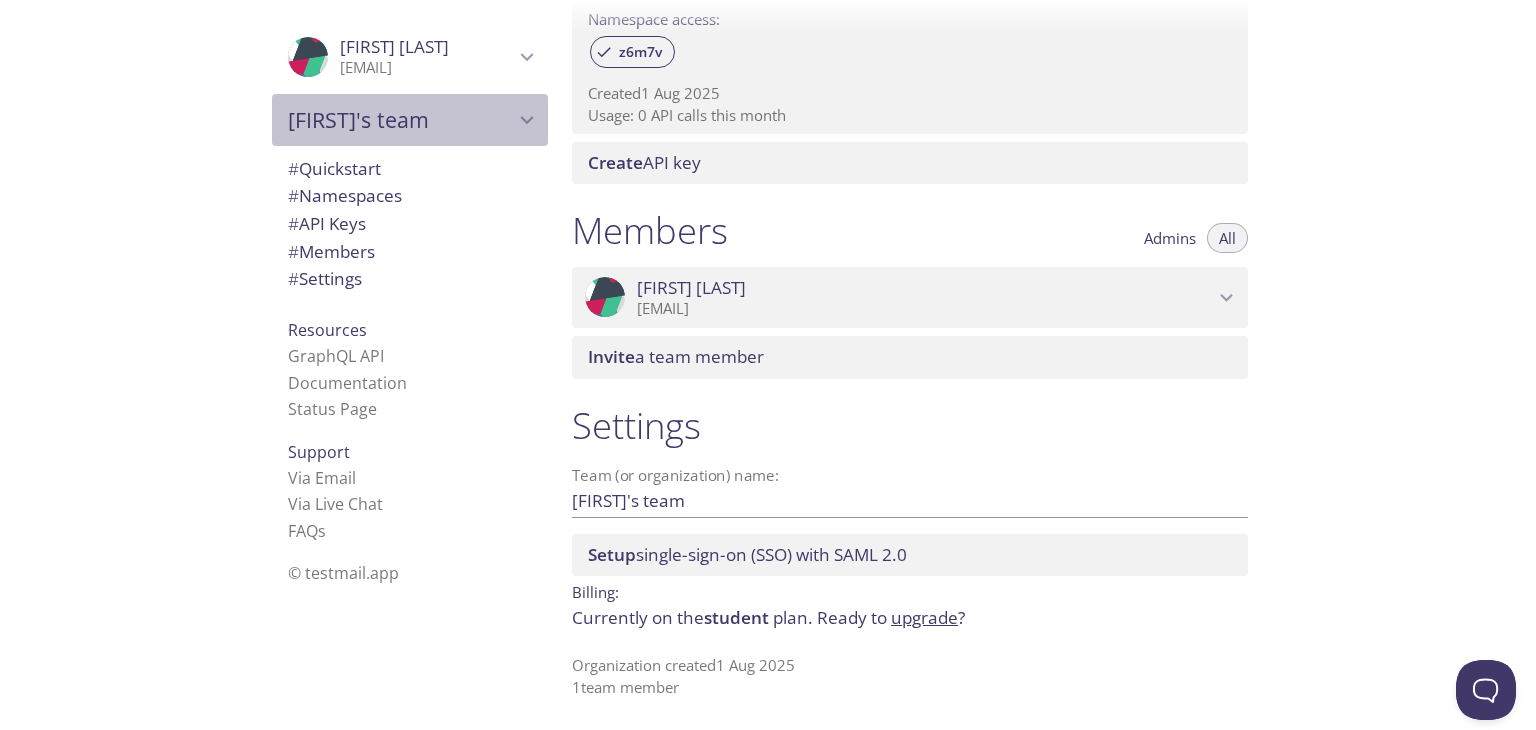 click on "[FIRST]'s team" at bounding box center [401, 120] 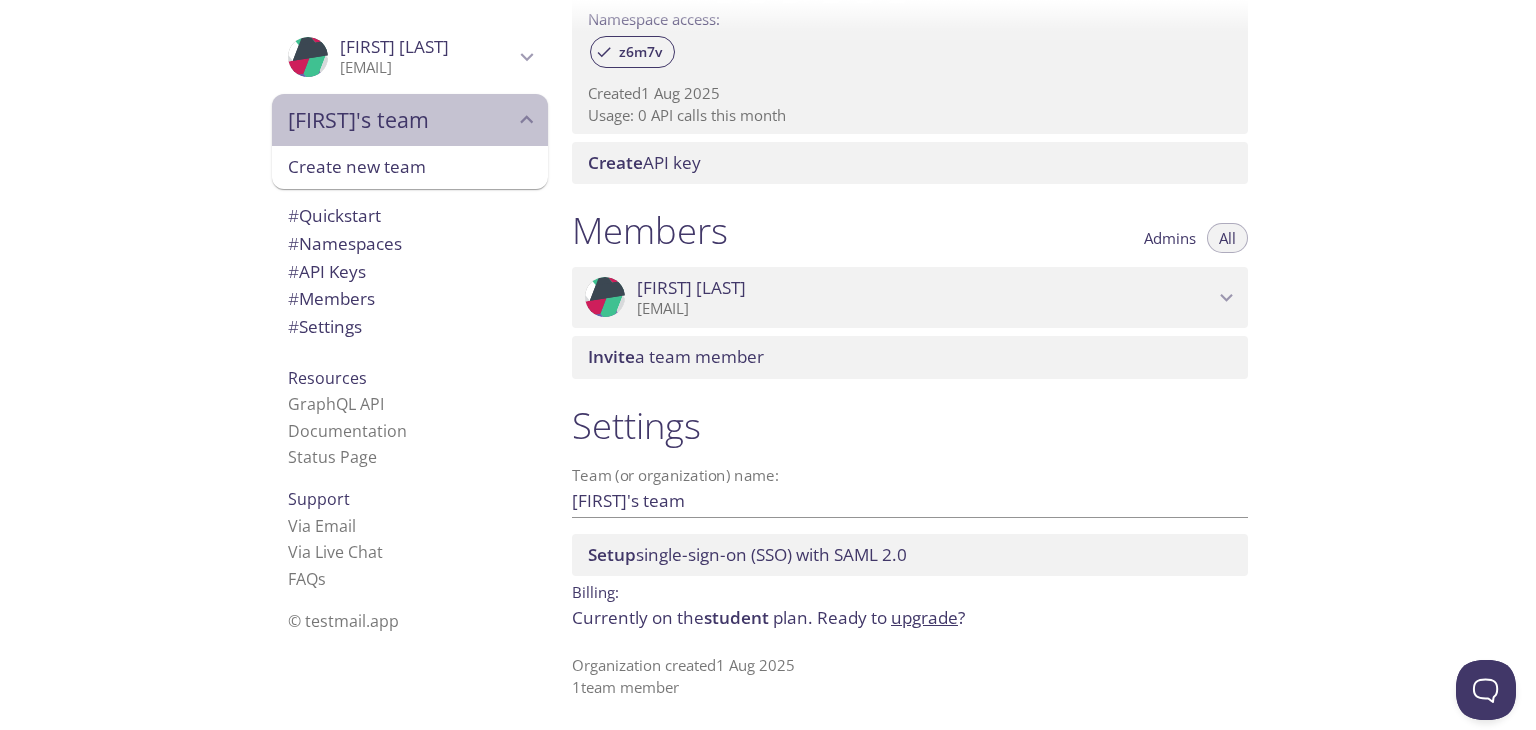 click on "[FIRST]'s team" at bounding box center [401, 120] 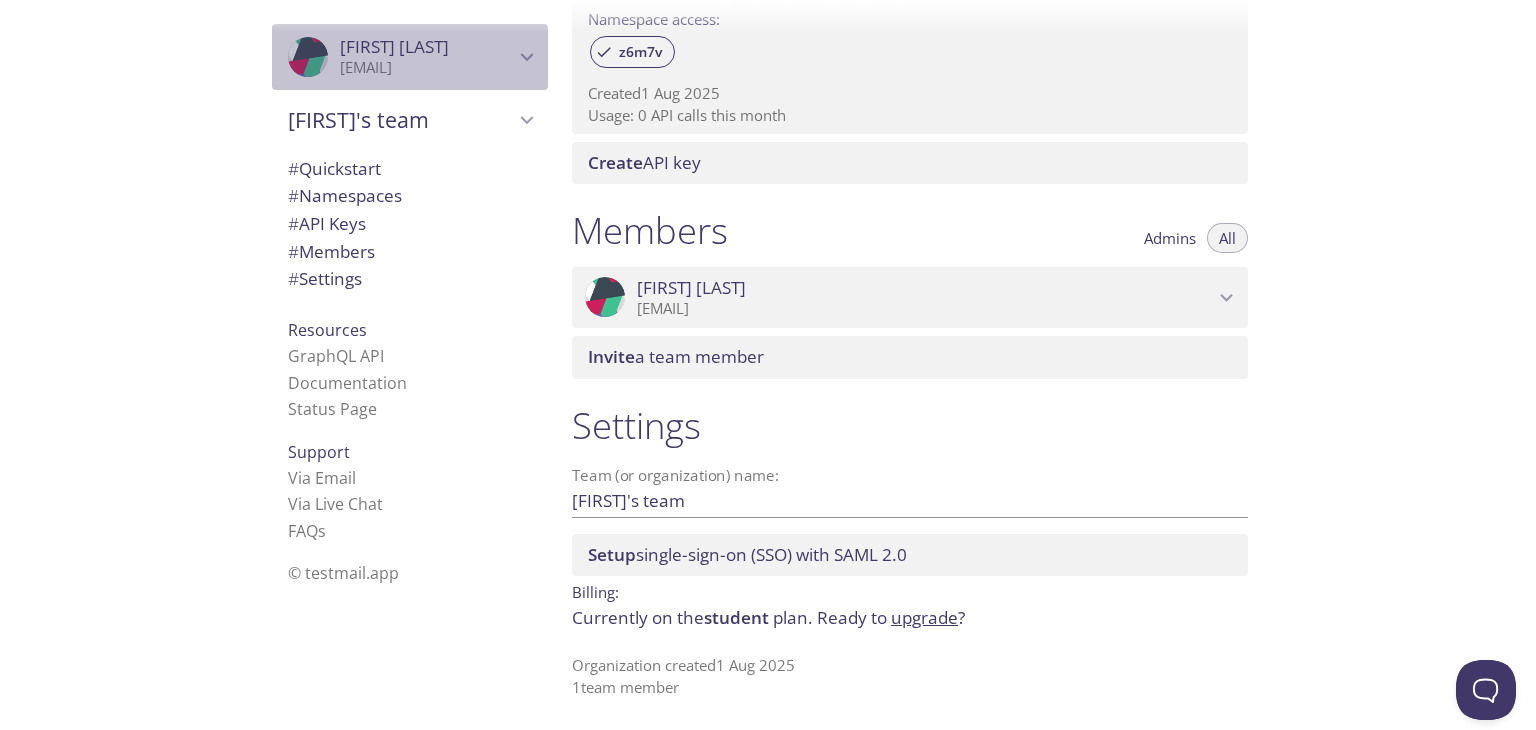 click on ".cls-1 {
fill: #6d5ca8;
}
.cls-2 {
fill: #3fc191;
}
.cls-3 {
fill: #3b4752;
}
.cls-4 {
fill: #ce1e5b;
}
.cls-5 {
fill: #f8d053;
}
.cls-6 {
fill: #48b0f7;
}
.cls-7 {
fill: #d7d9db;
}
ProfilePic [FIRST]   [LAST] [EMAIL]" at bounding box center (410, 57) 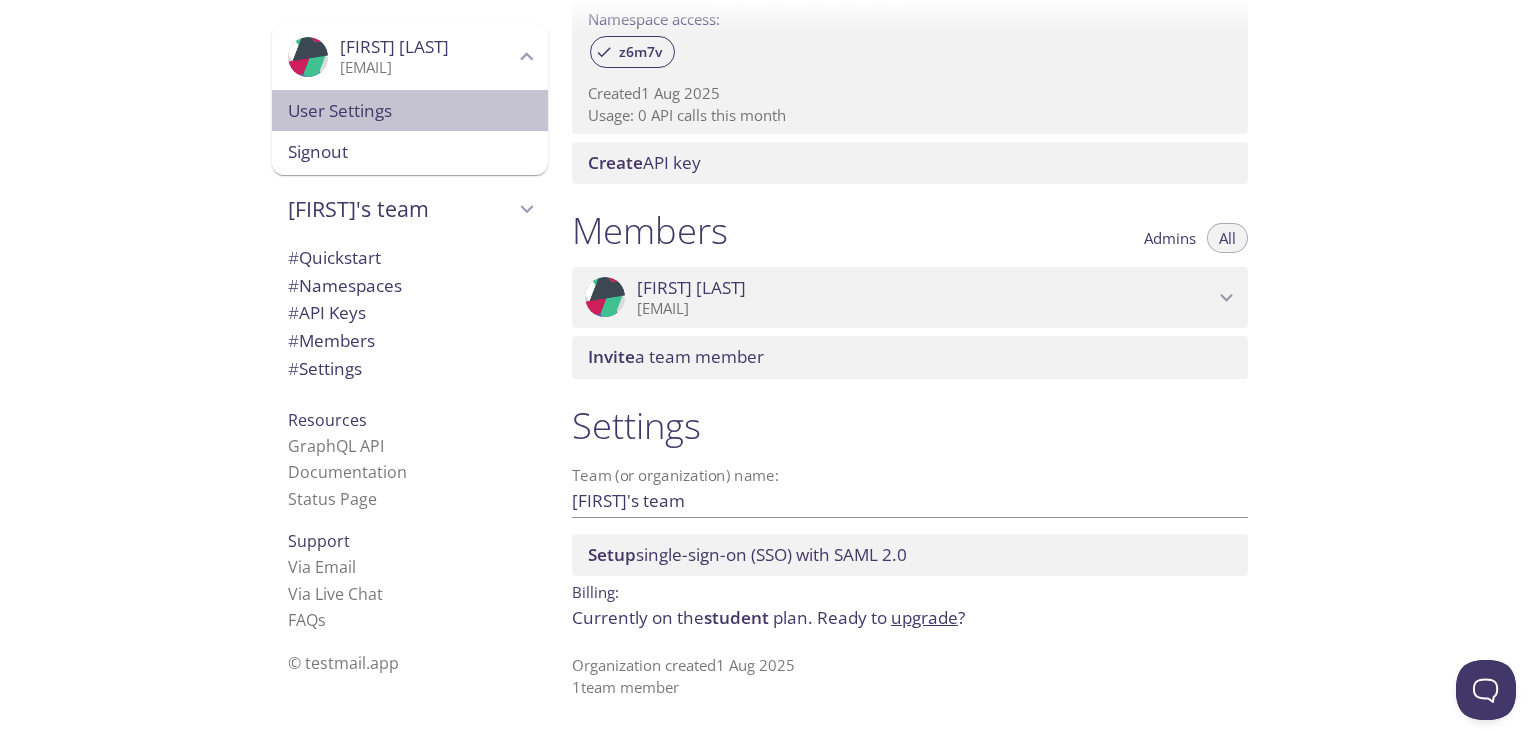 click on "User Settings" at bounding box center (410, 111) 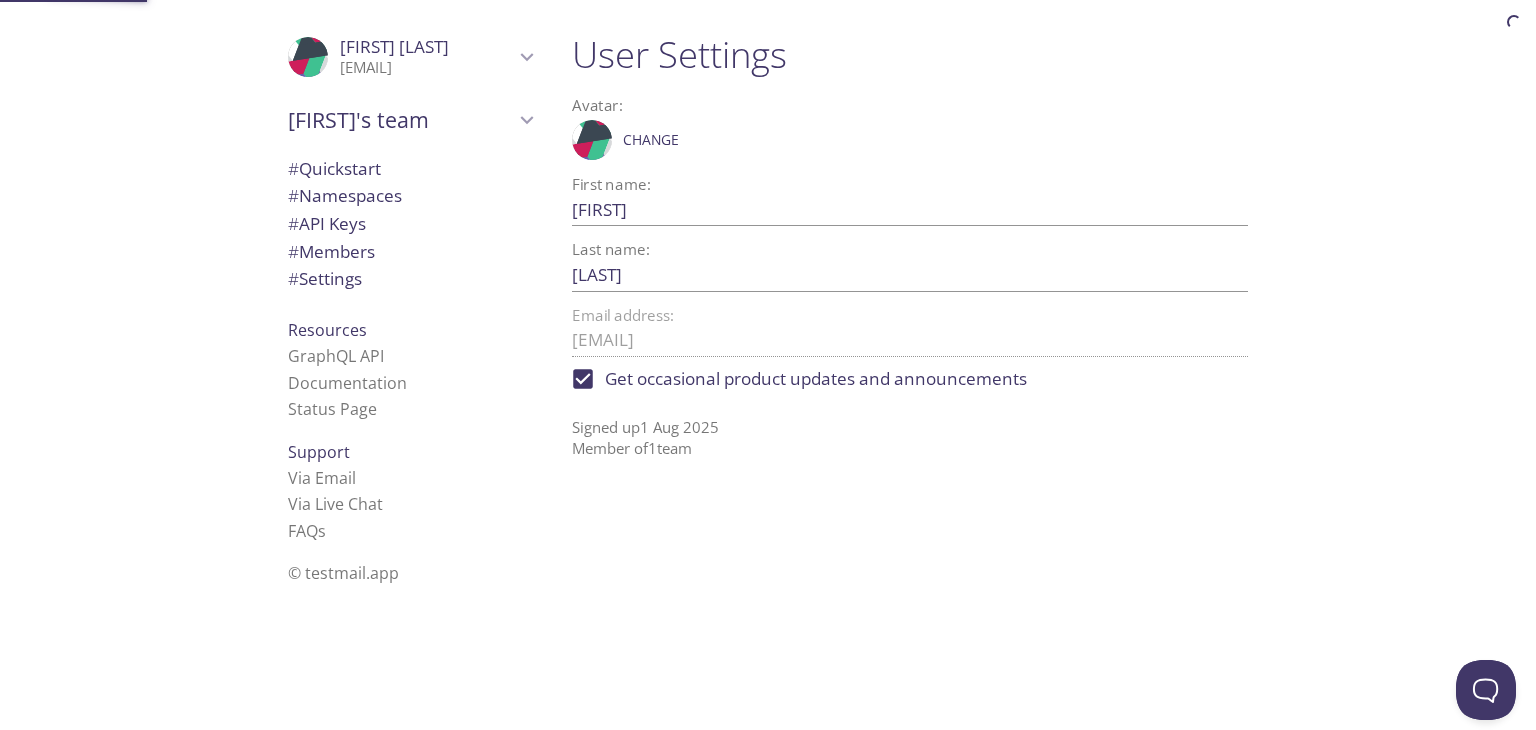 scroll, scrollTop: 0, scrollLeft: 0, axis: both 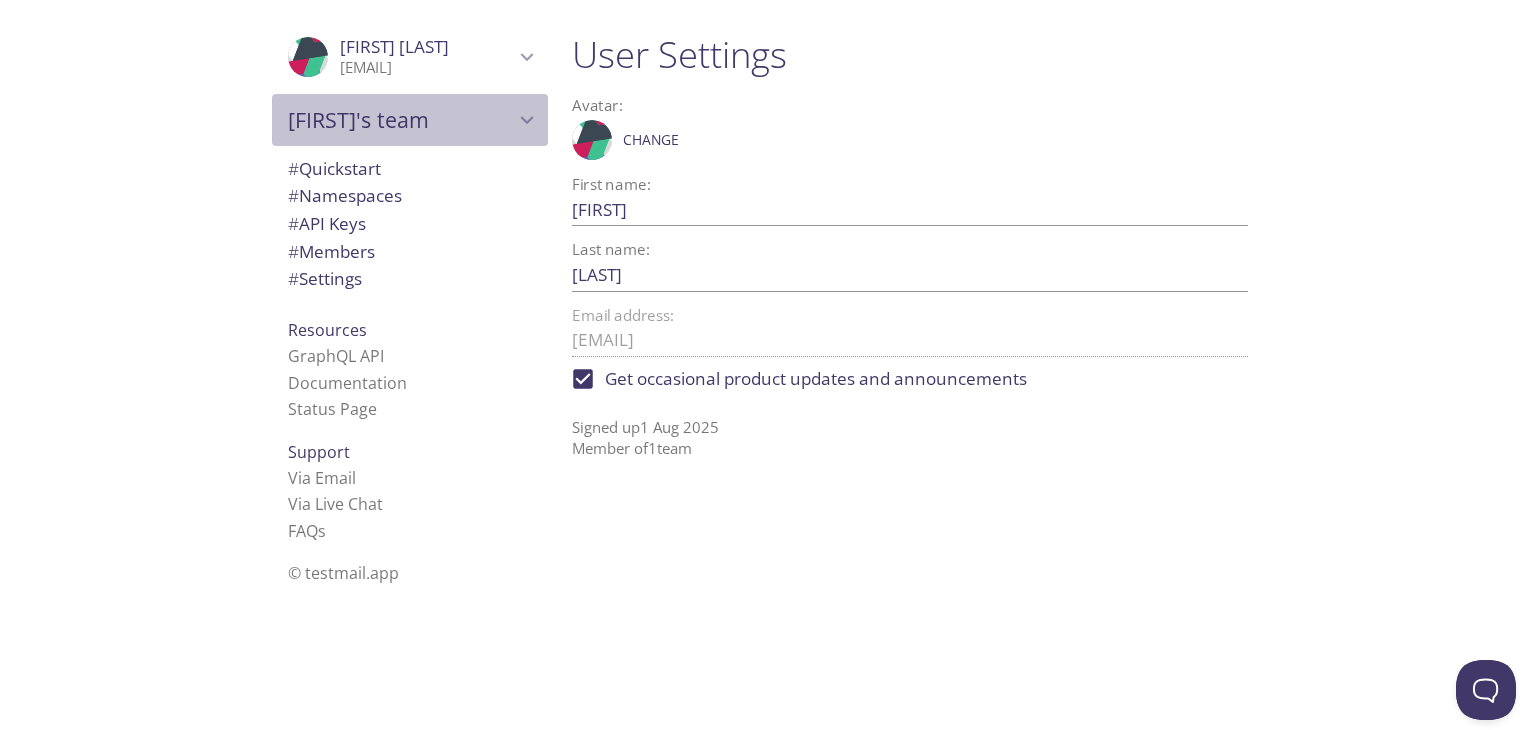 click on "[FIRST]'s team" at bounding box center (401, 120) 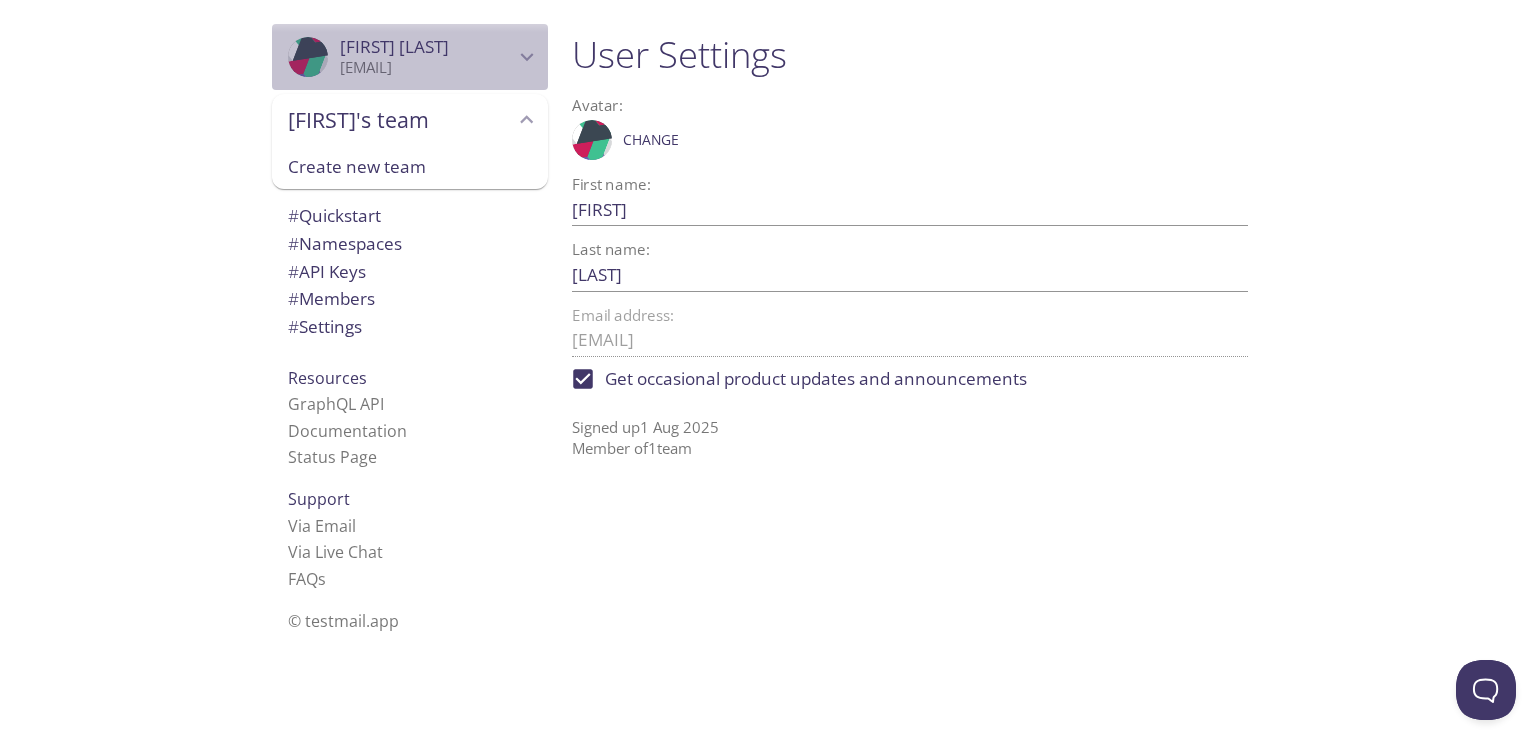 click on "[EMAIL]" at bounding box center (427, 68) 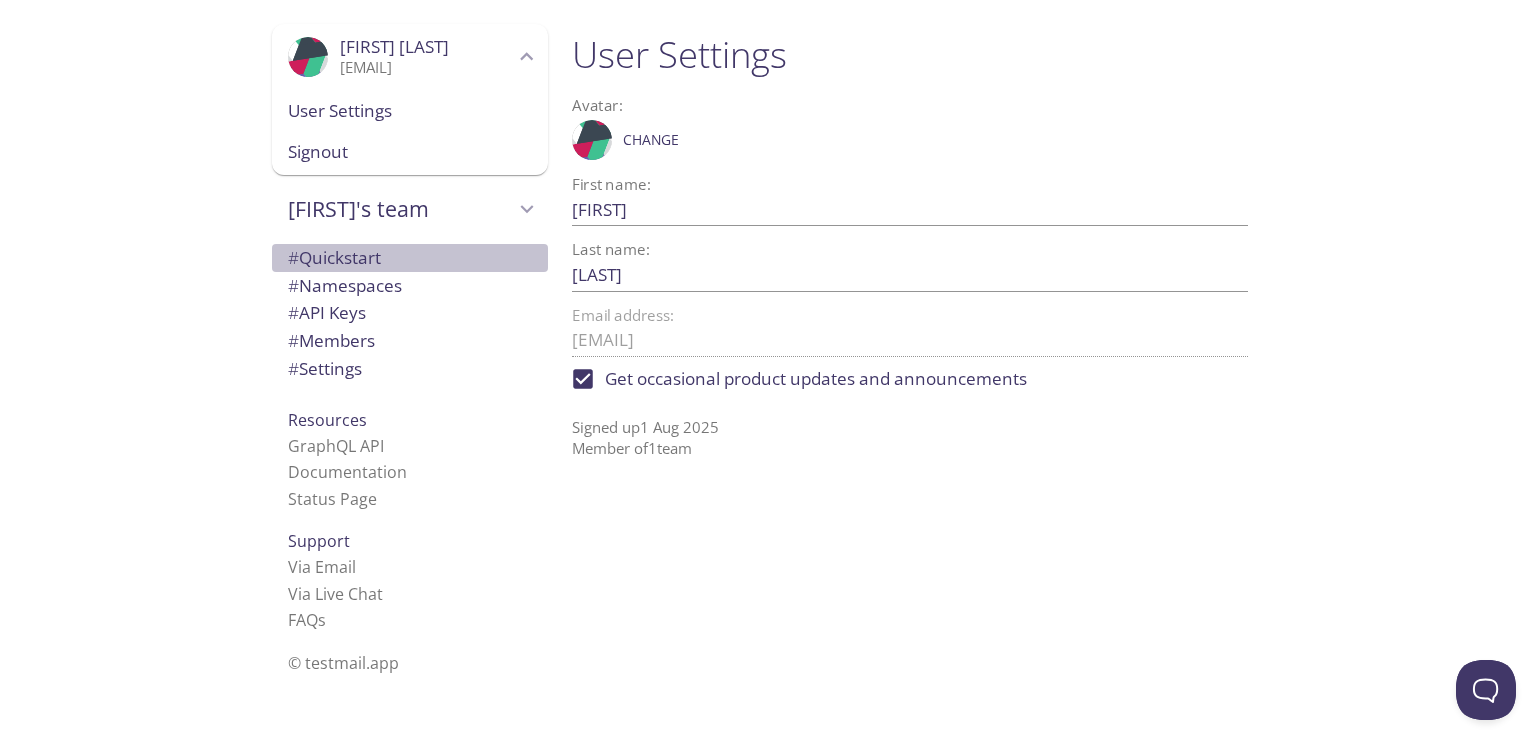 click on "#  Quickstart" at bounding box center (410, 258) 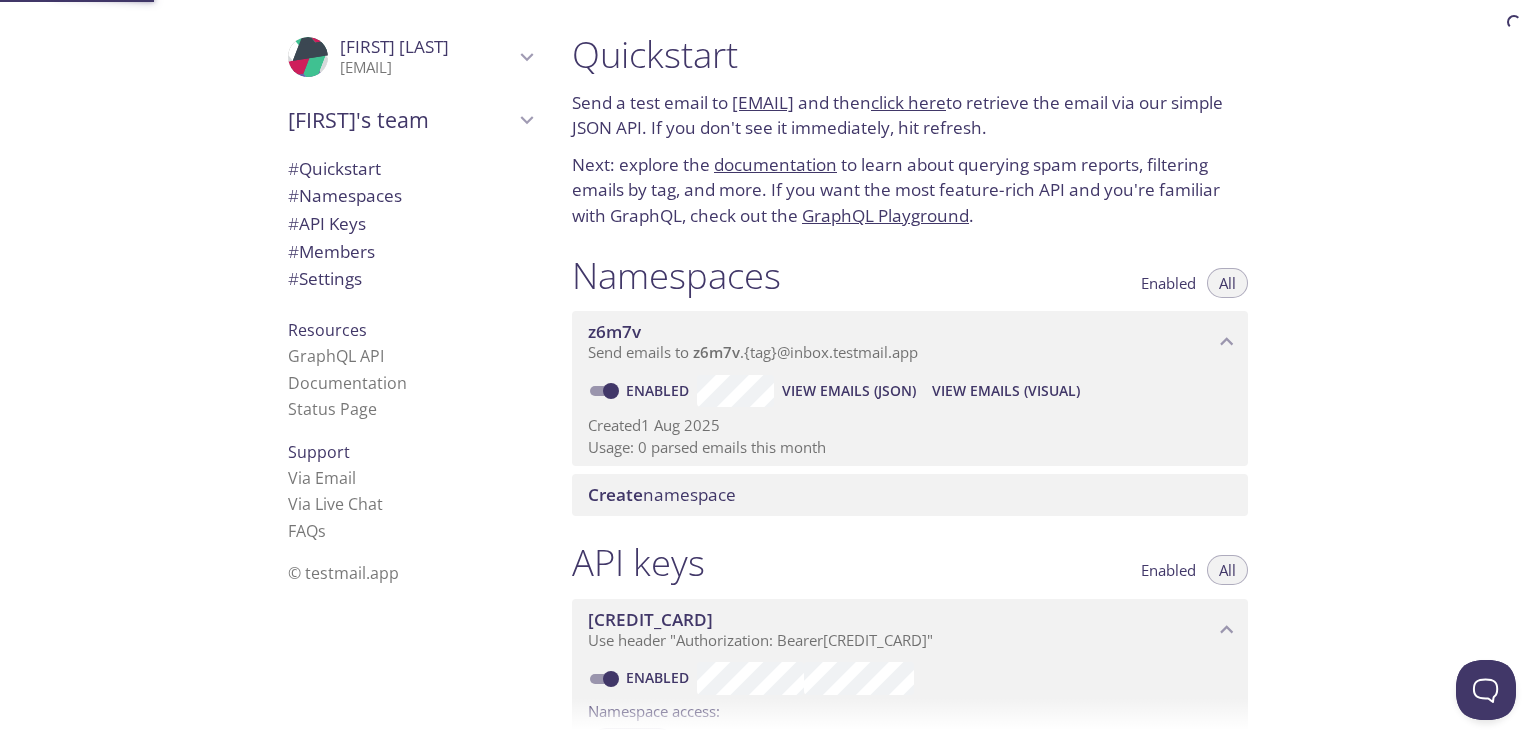scroll, scrollTop: 32, scrollLeft: 0, axis: vertical 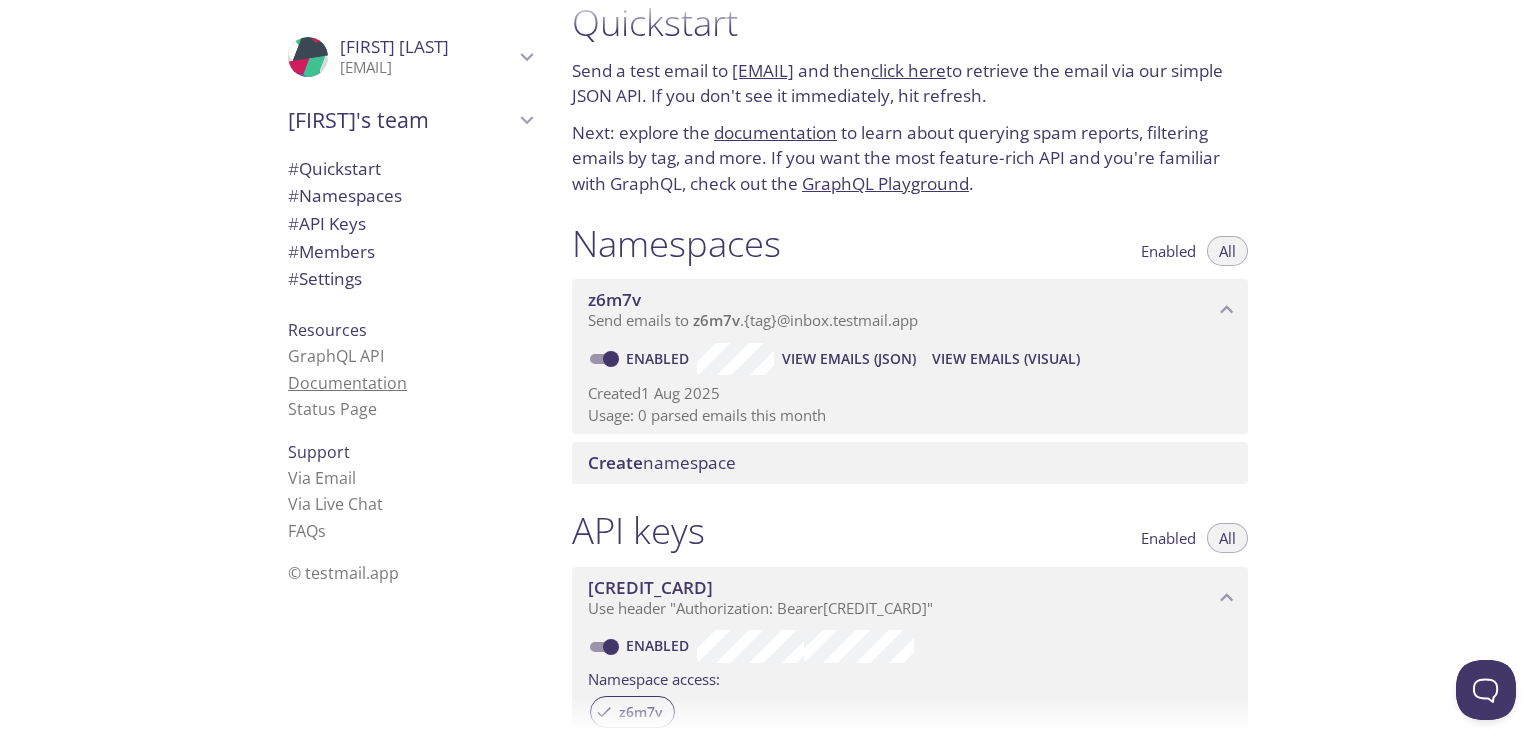 click on "Documentation" at bounding box center [347, 383] 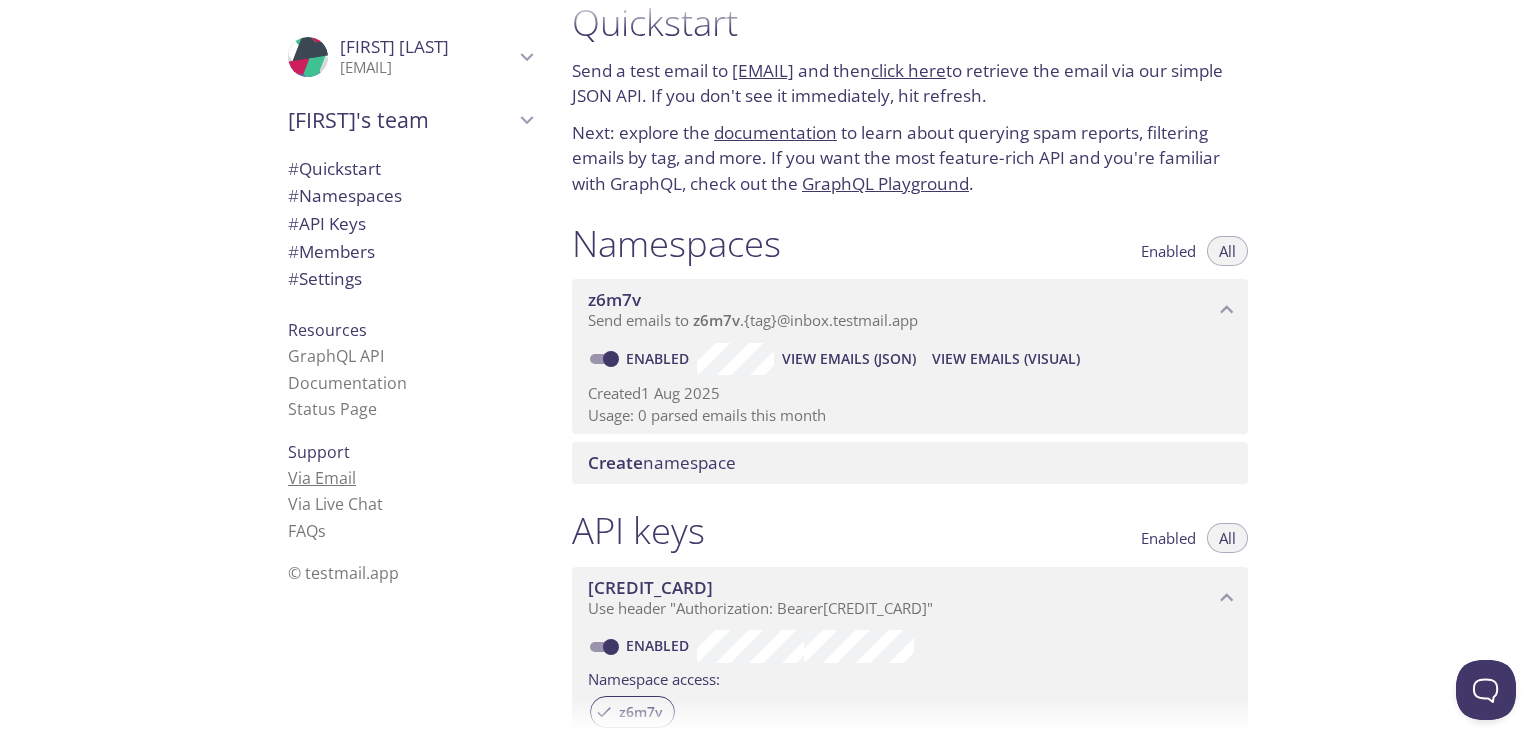 click on "Via Email" at bounding box center [322, 478] 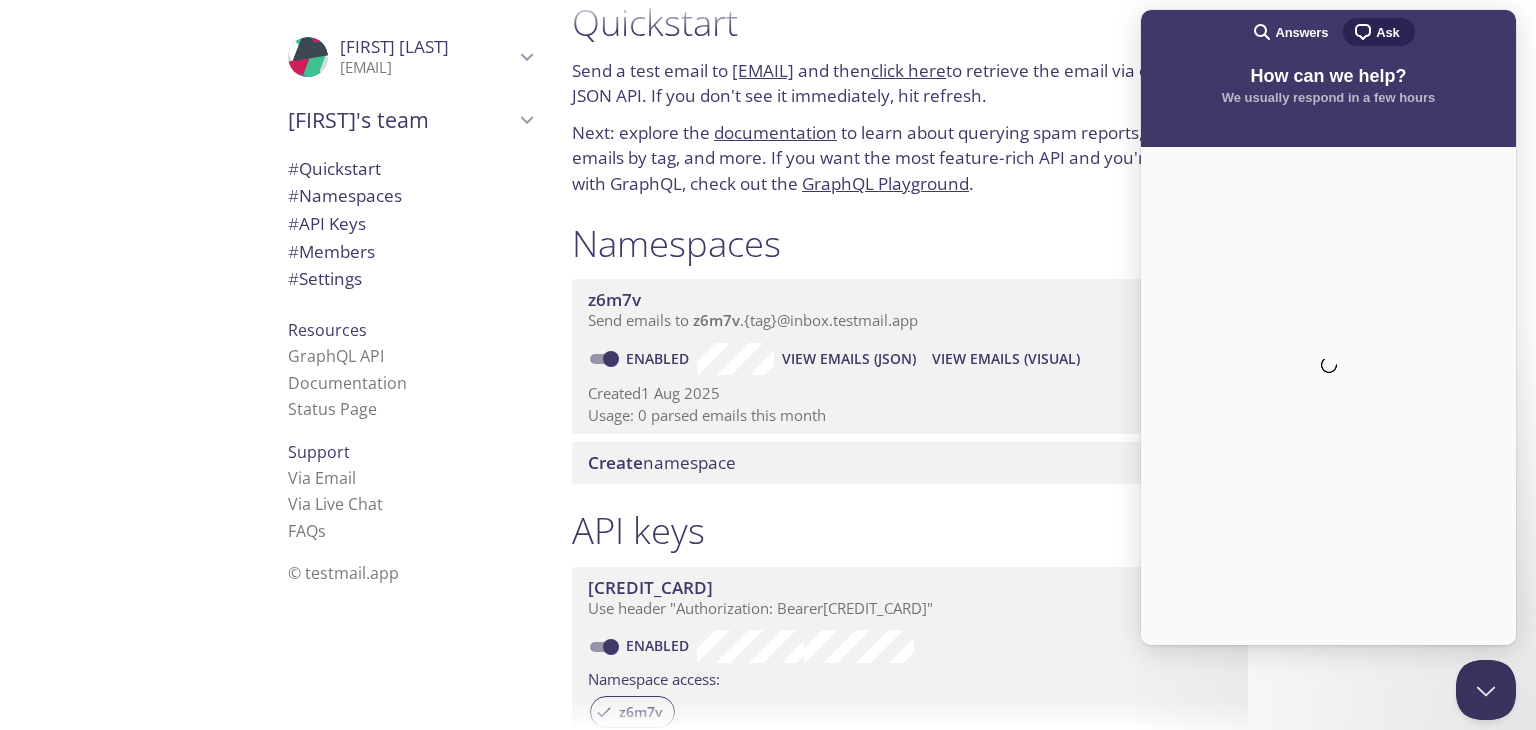 scroll, scrollTop: 0, scrollLeft: 0, axis: both 